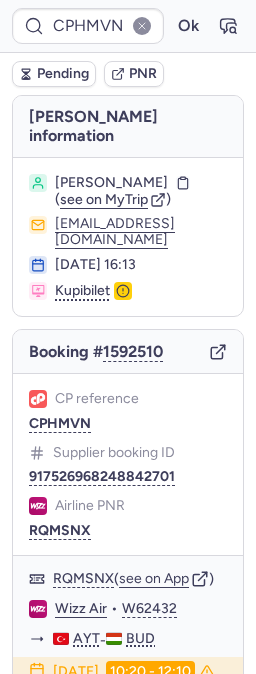 scroll, scrollTop: 0, scrollLeft: 0, axis: both 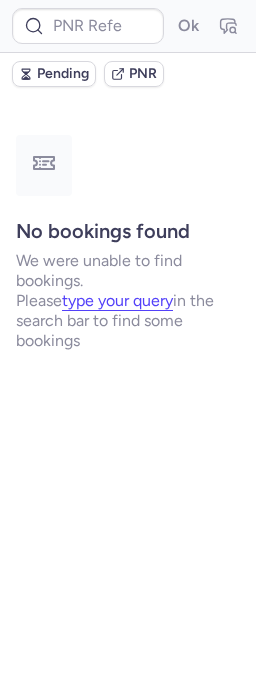 type on "CPHMVN" 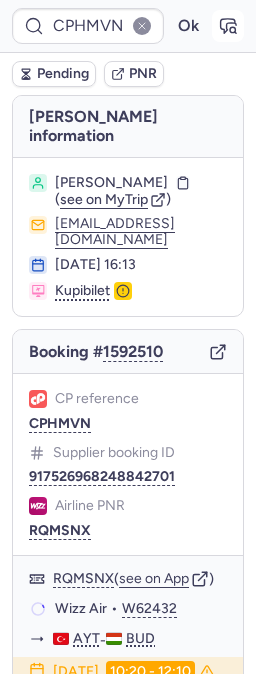 click 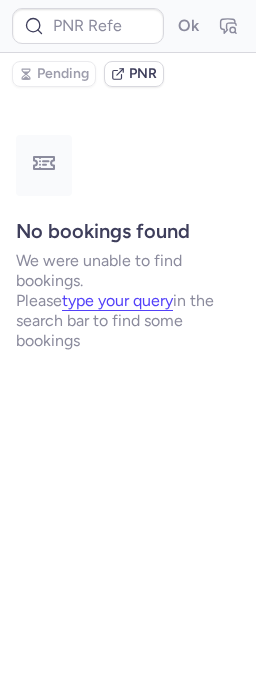 scroll, scrollTop: 0, scrollLeft: 0, axis: both 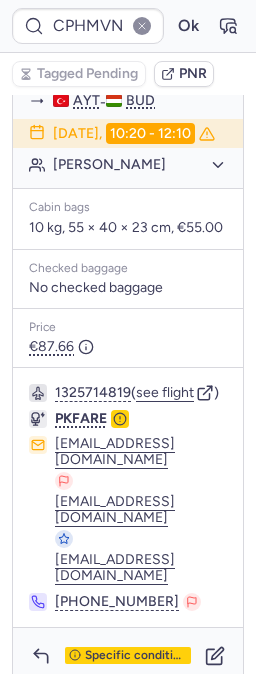 type on "CPXG5M" 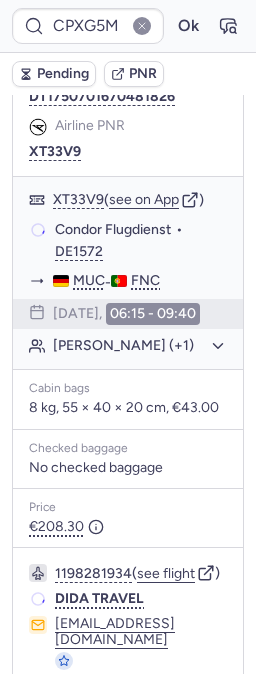 scroll, scrollTop: 538, scrollLeft: 0, axis: vertical 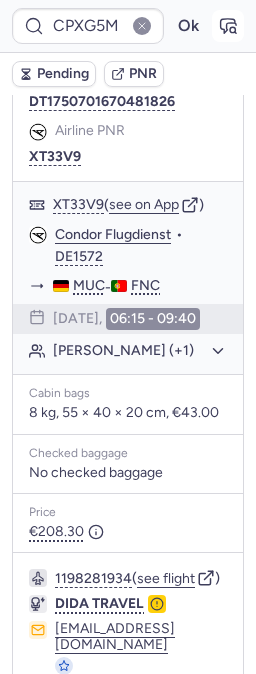 click 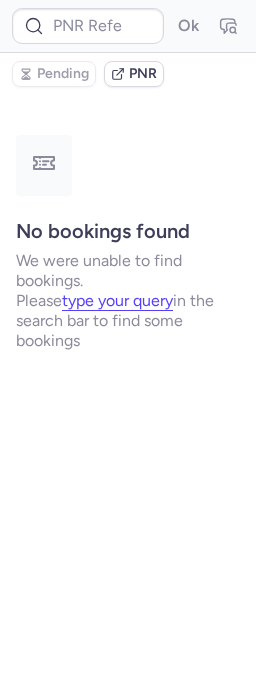 scroll, scrollTop: 0, scrollLeft: 0, axis: both 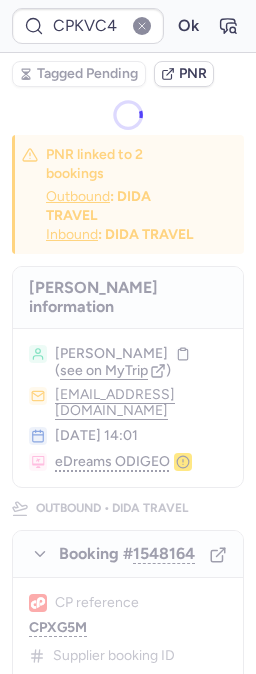 type on "CZ041905" 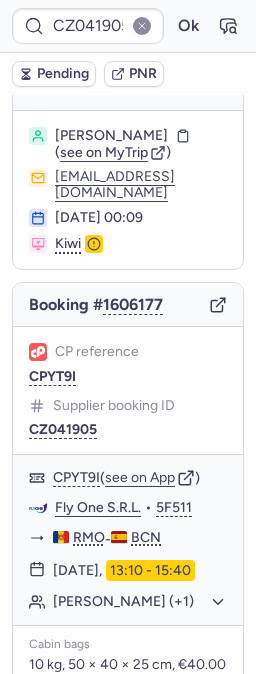 scroll, scrollTop: 222, scrollLeft: 0, axis: vertical 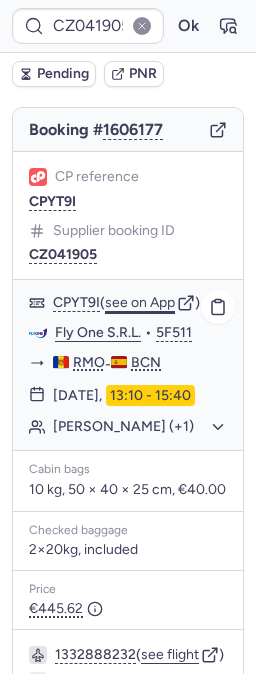 click on "see on App" 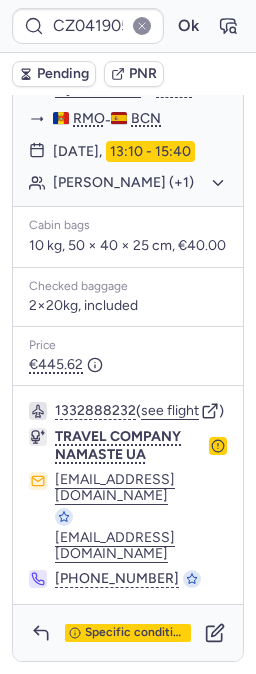 scroll, scrollTop: 522, scrollLeft: 0, axis: vertical 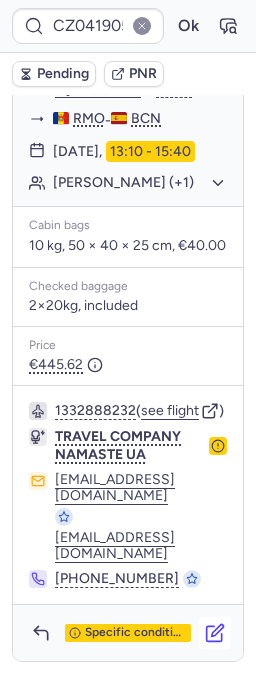 click 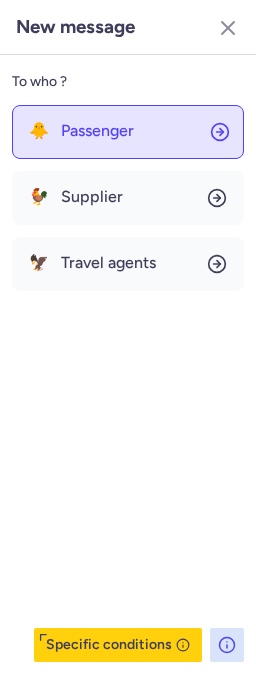 click on "Passenger" at bounding box center [97, 131] 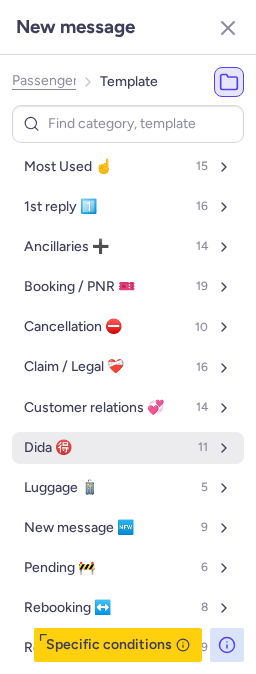 click on "Dida 🉐 11" at bounding box center [128, 448] 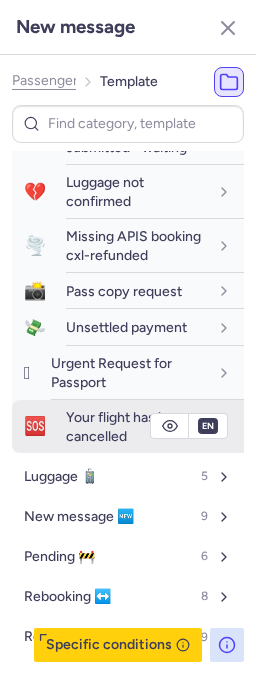scroll, scrollTop: 555, scrollLeft: 0, axis: vertical 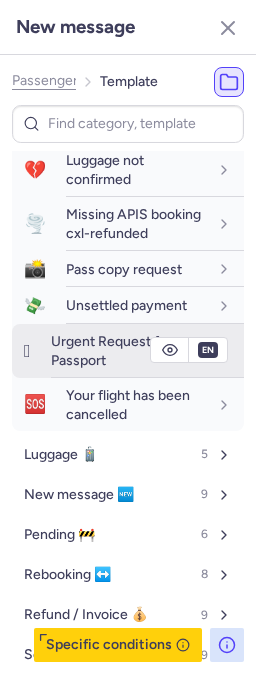 click on "Urgent Request for Passport" at bounding box center (111, 350) 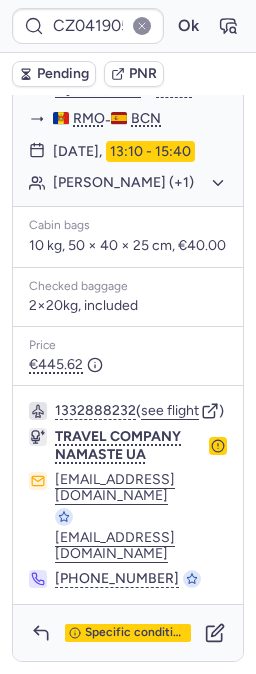 click on "Pending" at bounding box center (63, 74) 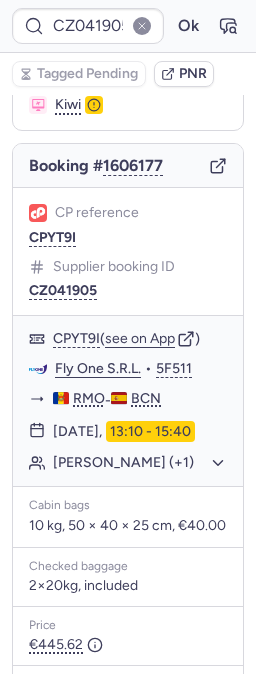 scroll, scrollTop: 78, scrollLeft: 0, axis: vertical 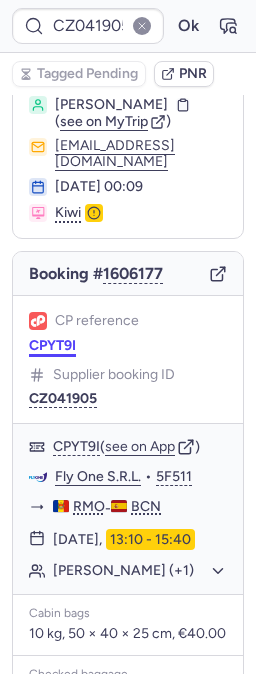 click on "CPYT9I" at bounding box center [52, 346] 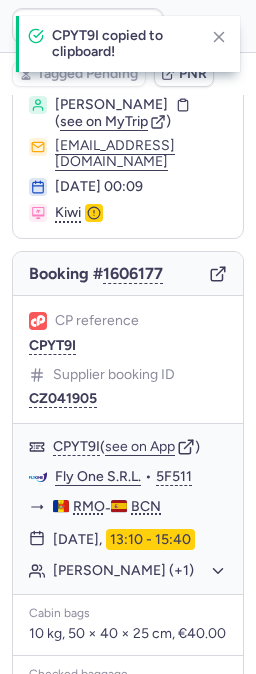 type on "CPYT9I" 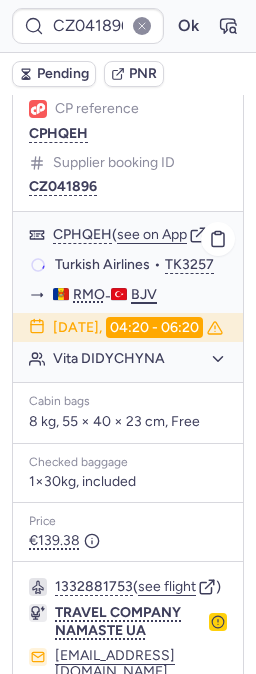 scroll, scrollTop: 222, scrollLeft: 0, axis: vertical 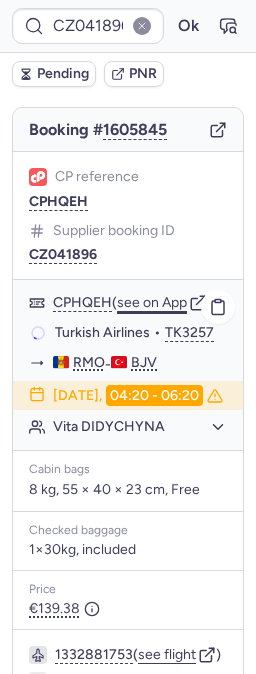 click on "see on App" 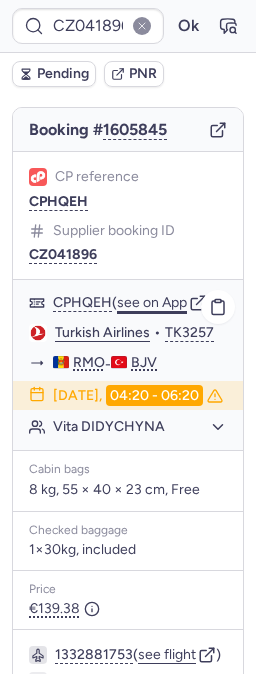type on "CPETN7" 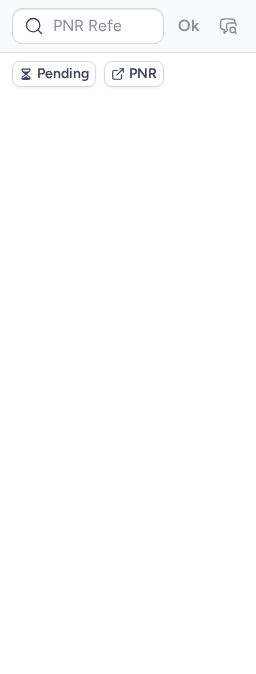 scroll, scrollTop: 0, scrollLeft: 0, axis: both 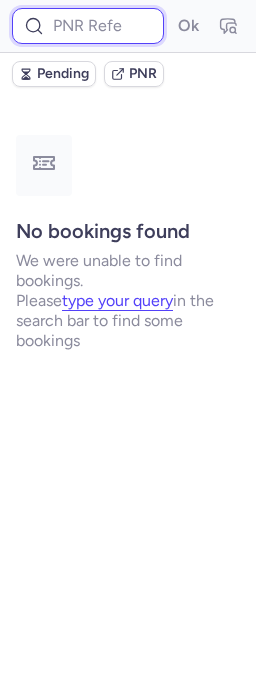 click at bounding box center [88, 26] 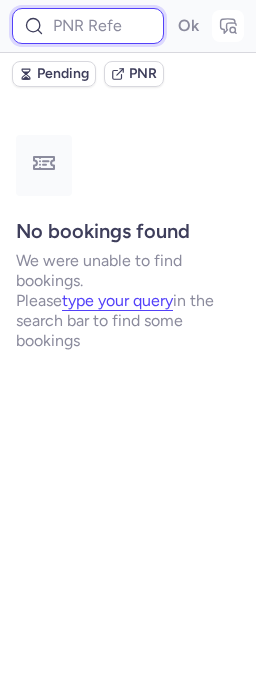 paste on "IDMPRD" 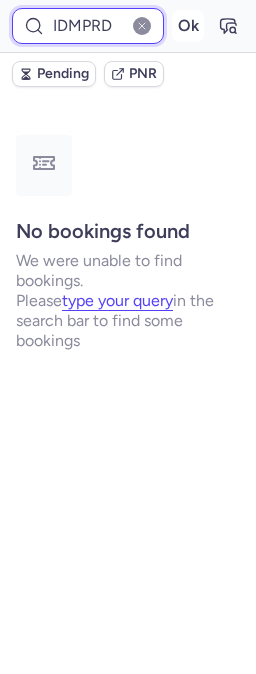 type on "IDMPRD" 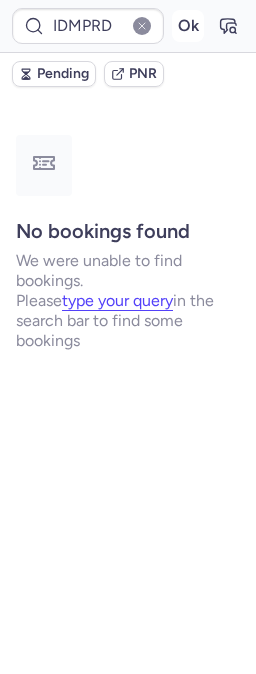 click on "Ok" at bounding box center (188, 26) 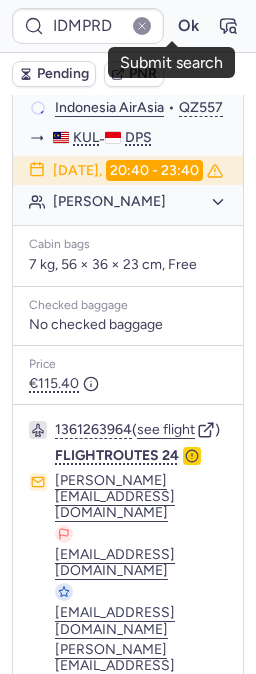 scroll, scrollTop: 632, scrollLeft: 0, axis: vertical 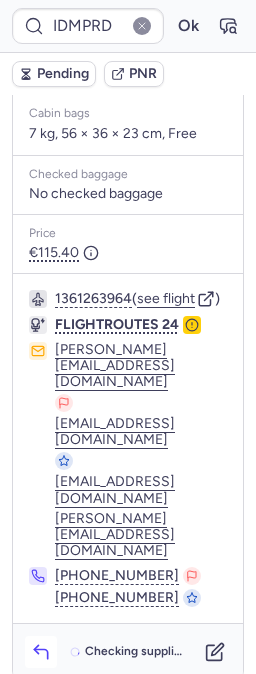 click 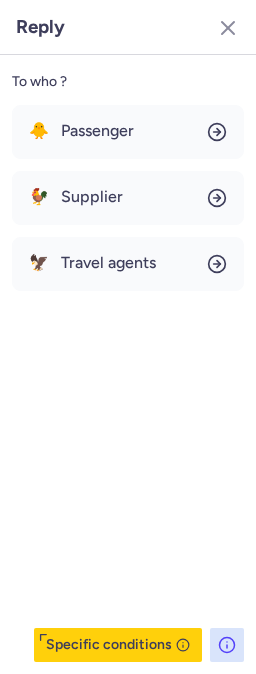 click on "To who ?" at bounding box center [128, 82] 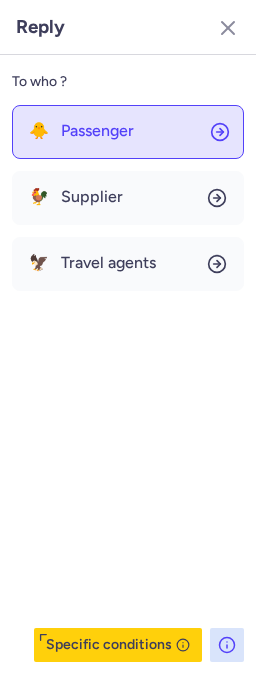 click on "Passenger" at bounding box center [97, 131] 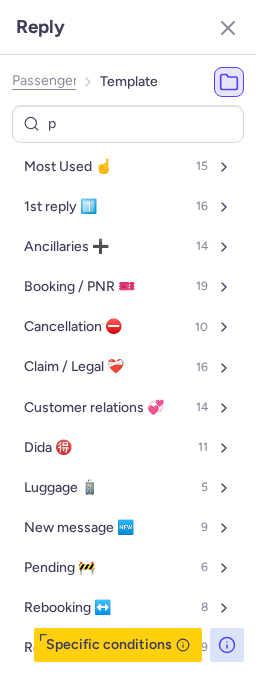type on "pn" 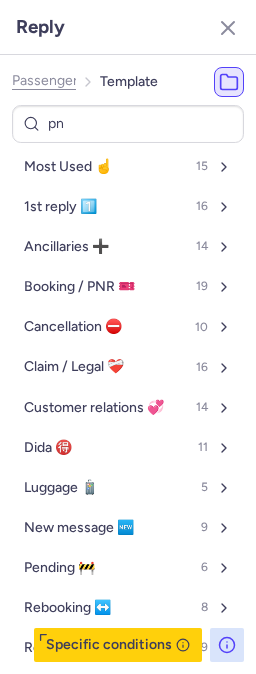 select on "en" 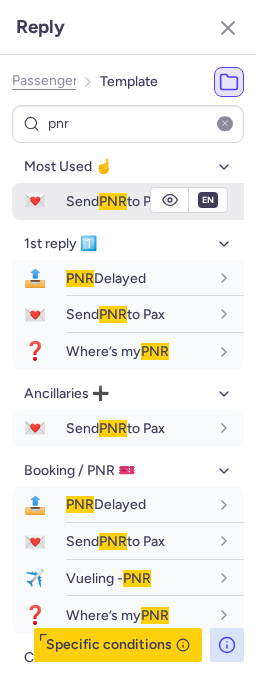 type on "pnr" 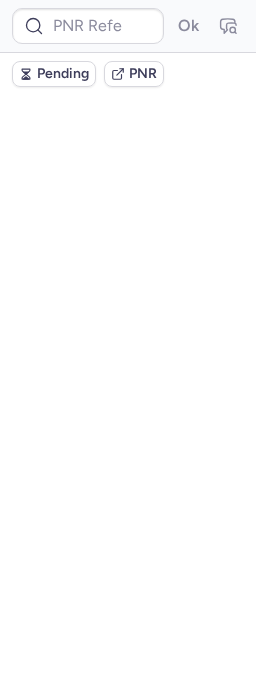 scroll, scrollTop: 0, scrollLeft: 0, axis: both 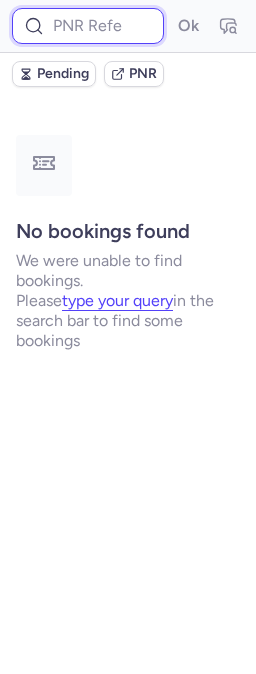 click at bounding box center (88, 26) 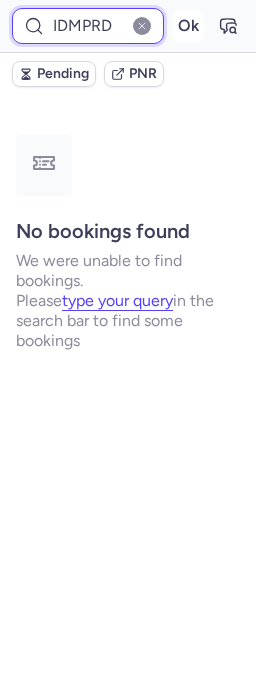 type on "IDMPRD" 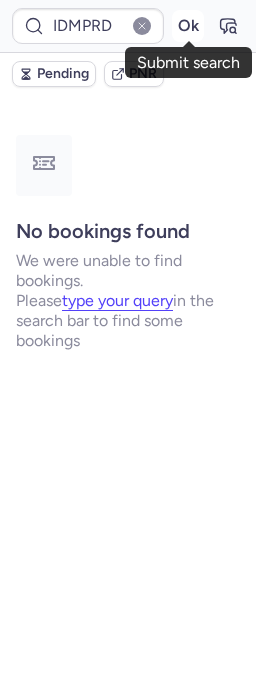 click on "Ok" at bounding box center (188, 26) 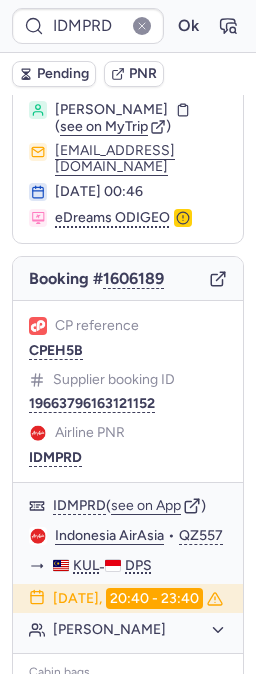 scroll, scrollTop: 111, scrollLeft: 0, axis: vertical 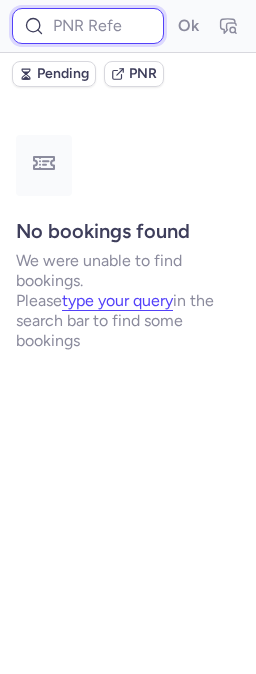 click at bounding box center [88, 26] 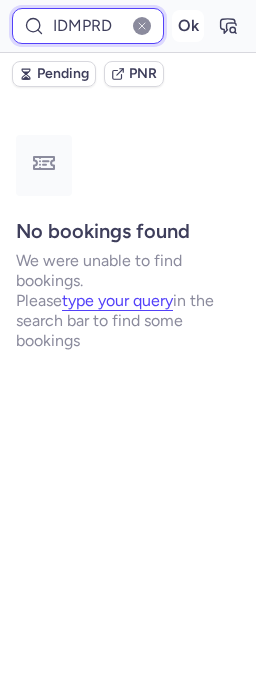 type on "IDMPRD" 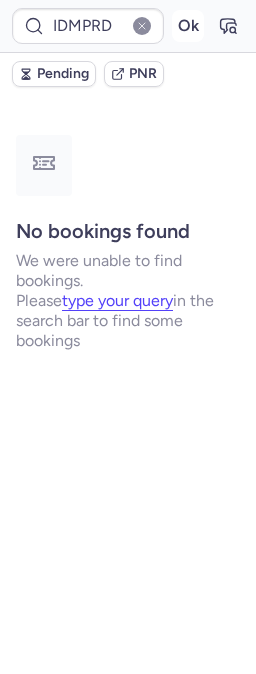 click on "Ok" at bounding box center (188, 26) 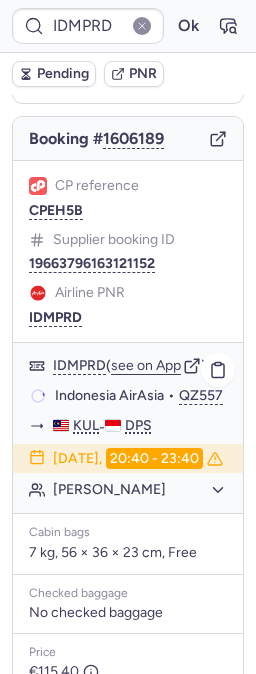 scroll, scrollTop: 222, scrollLeft: 0, axis: vertical 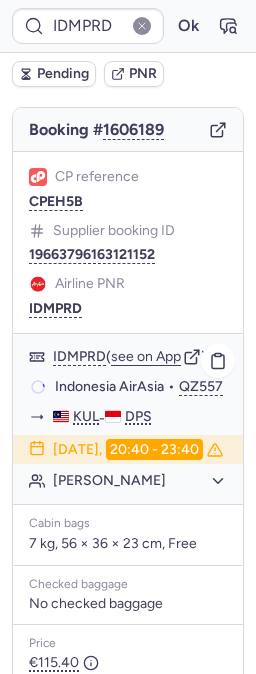 click on "Indonesia AirAsia" 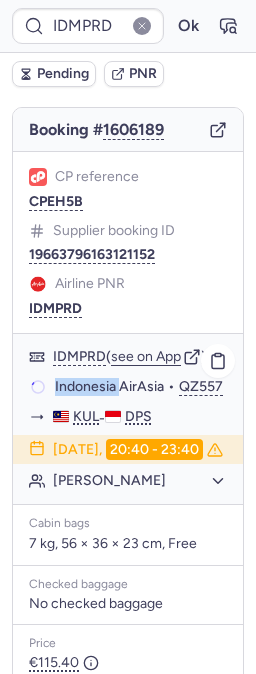click on "Indonesia AirAsia" 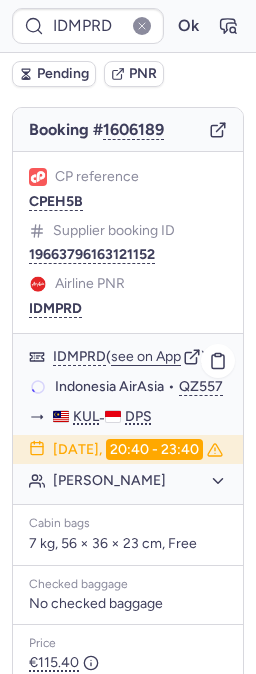 click on "Indonesia AirAsia" 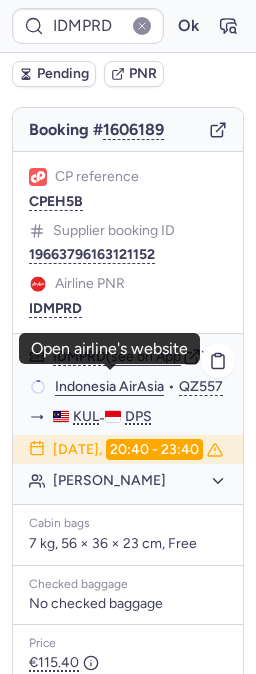 click on "Indonesia AirAsia" 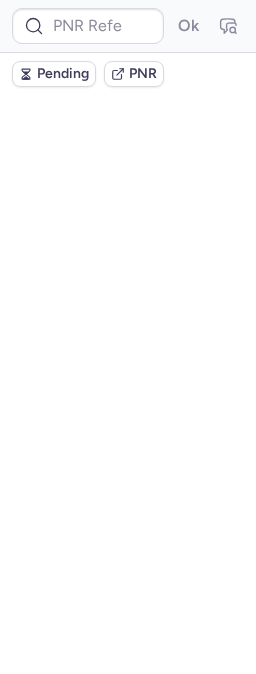 scroll, scrollTop: 0, scrollLeft: 0, axis: both 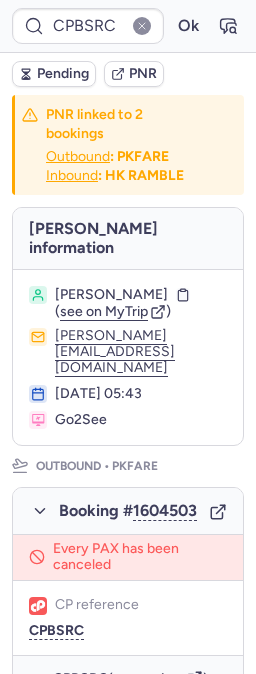 type on "0C76U1" 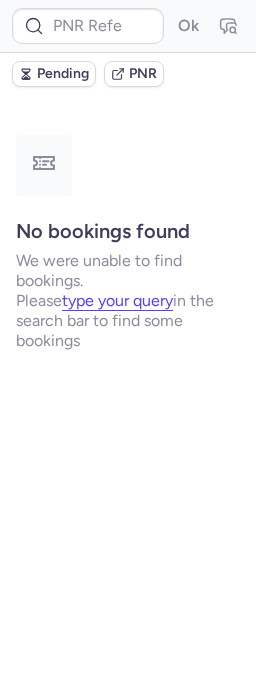 type on "CPO2IV" 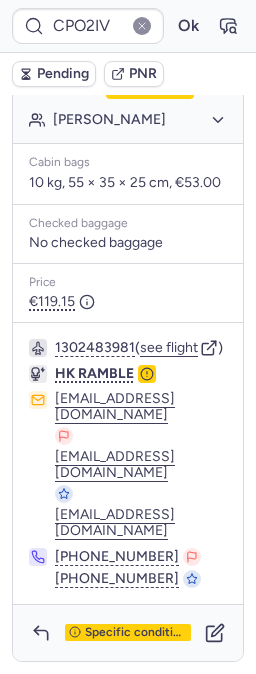 scroll, scrollTop: 630, scrollLeft: 0, axis: vertical 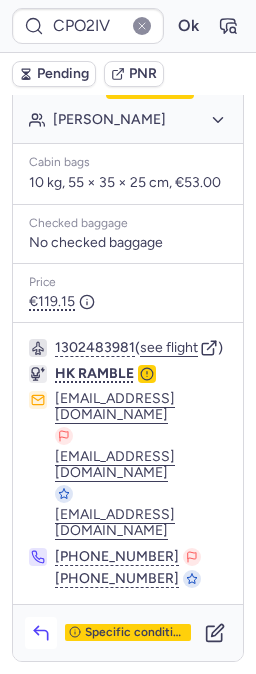 click 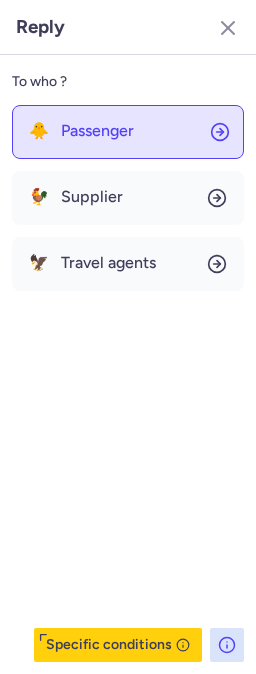 click on "Passenger" at bounding box center (97, 131) 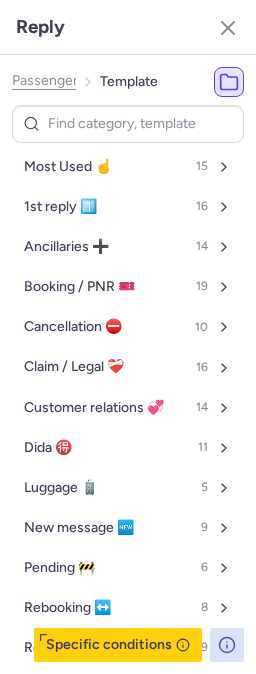 click on "Passenger" 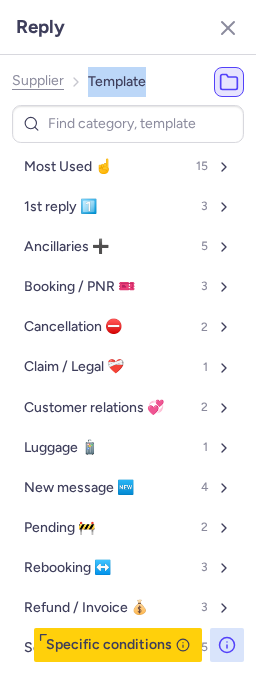 click on "Supplier Template" at bounding box center (79, 82) 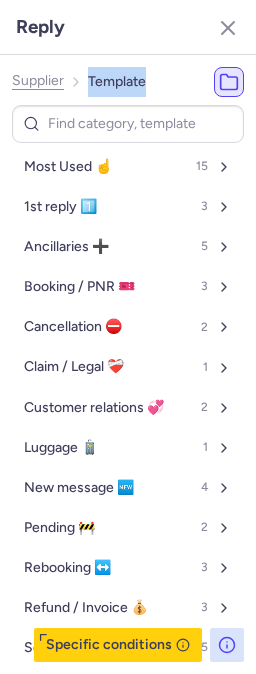 click on "Supplier" 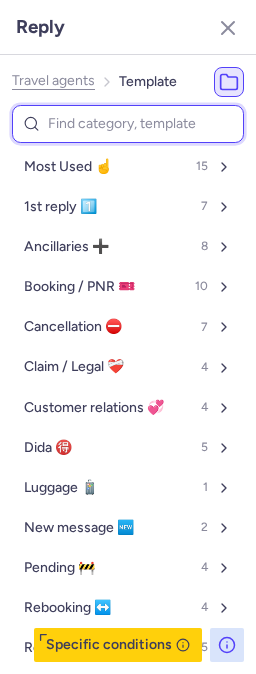 click at bounding box center [128, 124] 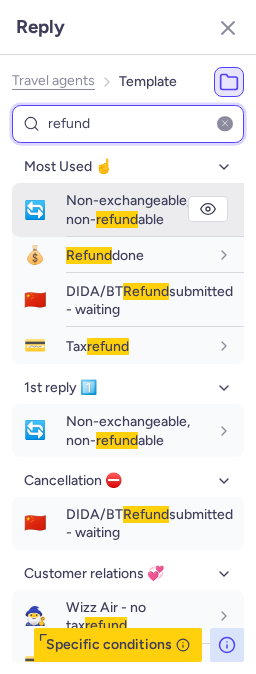 type on "refund" 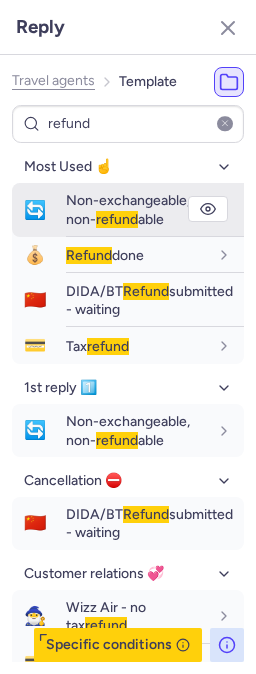 click on "Non-exchangeable, non- refund able" at bounding box center [128, 209] 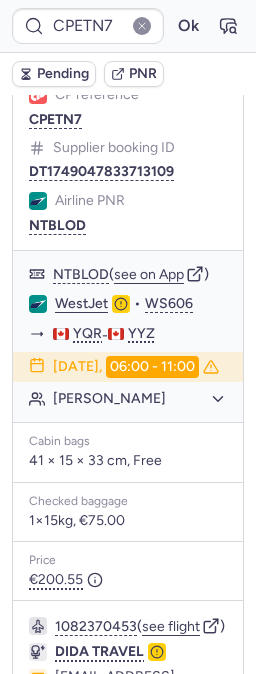 scroll, scrollTop: 1333, scrollLeft: 0, axis: vertical 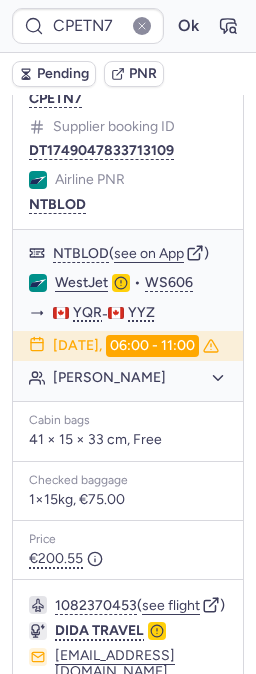 type on "CZ041896" 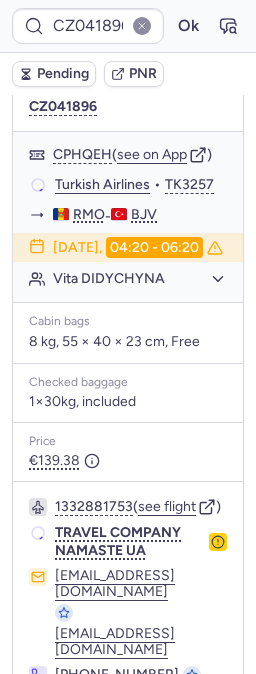 scroll, scrollTop: 528, scrollLeft: 0, axis: vertical 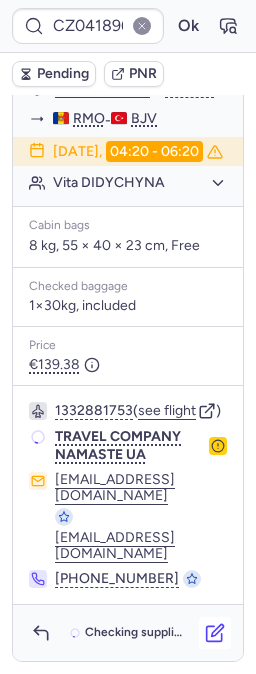 click 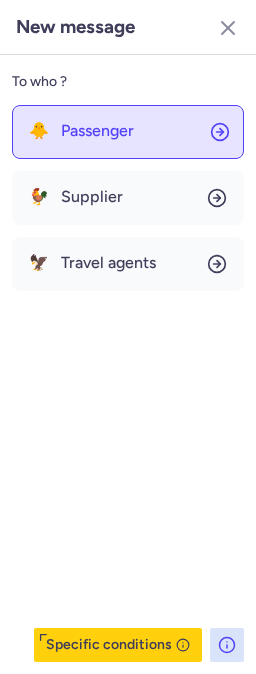 click on "Passenger" at bounding box center [97, 131] 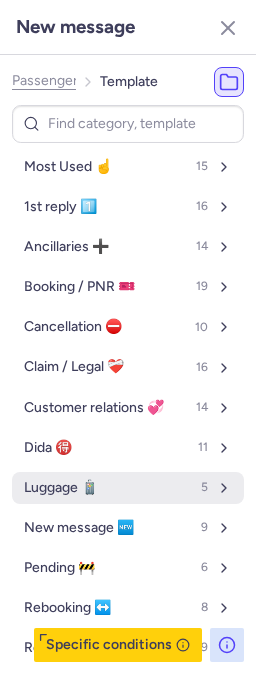 click on "Luggage 🧳" at bounding box center (61, 488) 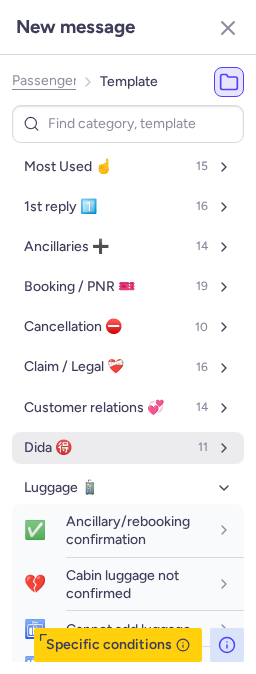 click on "Dida 🉐 11" at bounding box center [128, 448] 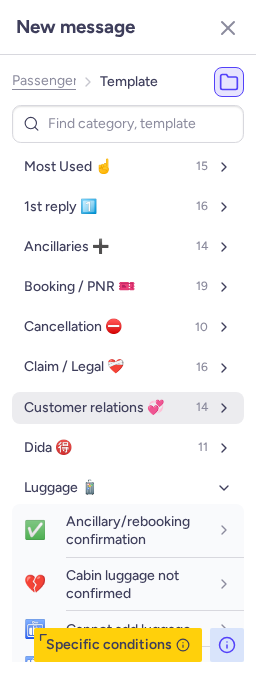 select on "en" 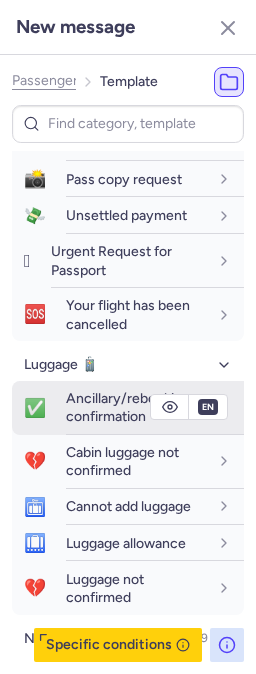 scroll, scrollTop: 575, scrollLeft: 0, axis: vertical 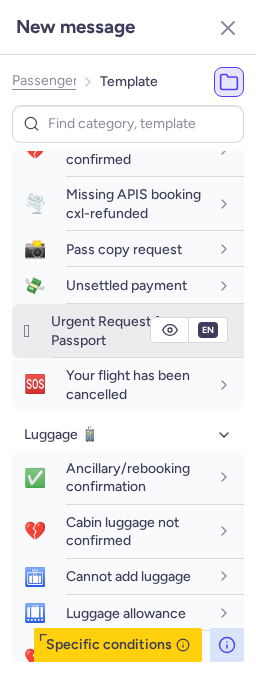 click on "Urgent Request for Passport" at bounding box center [111, 330] 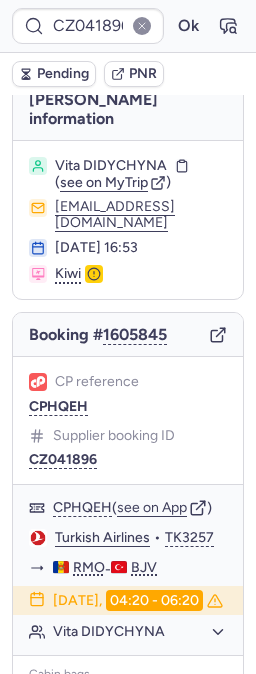 scroll, scrollTop: 0, scrollLeft: 0, axis: both 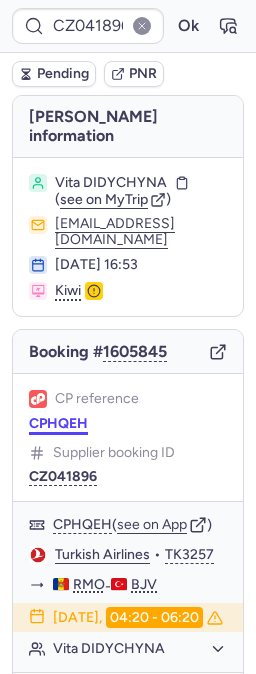 click on "CPHQEH" at bounding box center [58, 424] 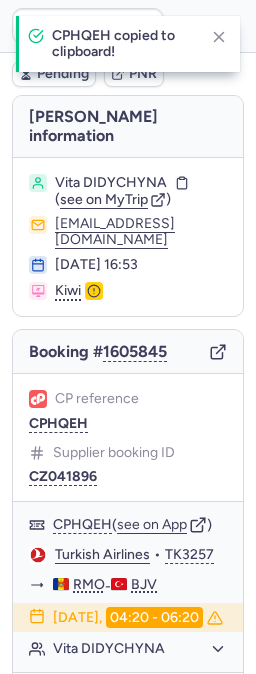 type on "CPHQEH" 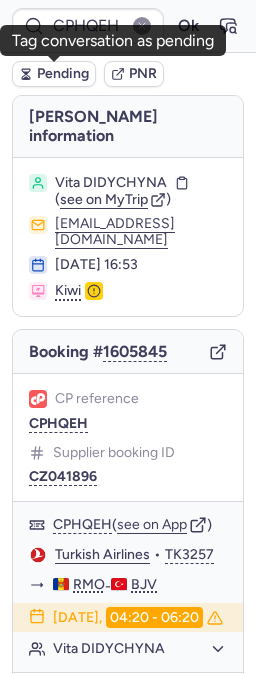 click on "Pending" at bounding box center [63, 74] 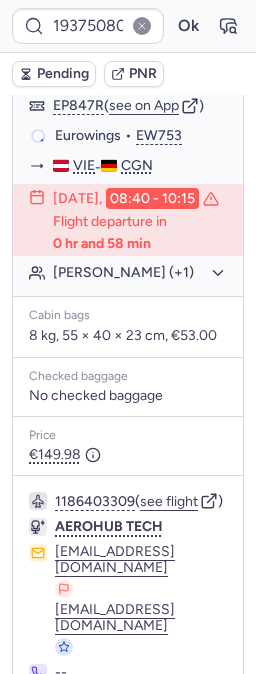 scroll, scrollTop: 597, scrollLeft: 0, axis: vertical 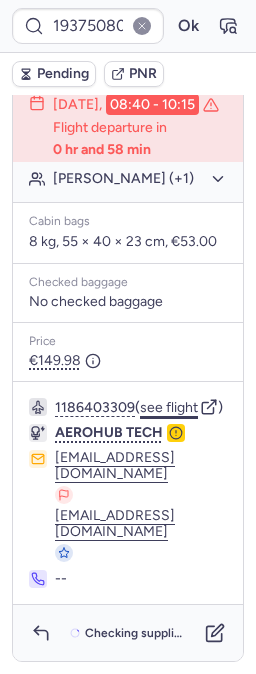 click on "see flight" 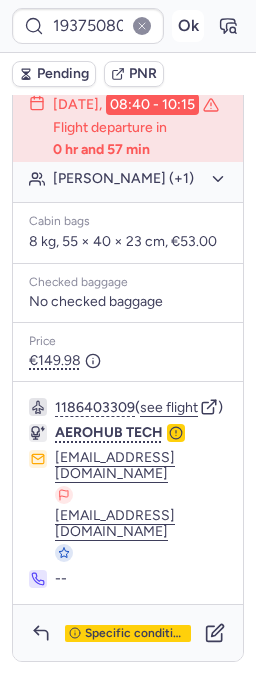 click on "Ok" at bounding box center (188, 26) 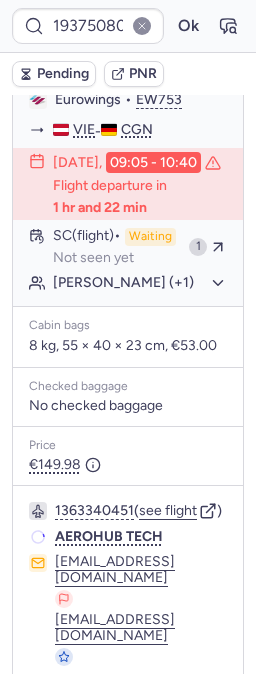 scroll, scrollTop: 264, scrollLeft: 0, axis: vertical 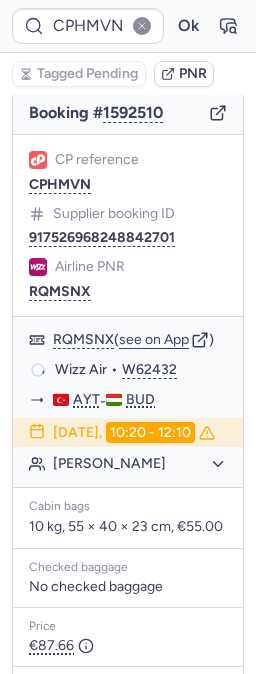 type on "CPQB44" 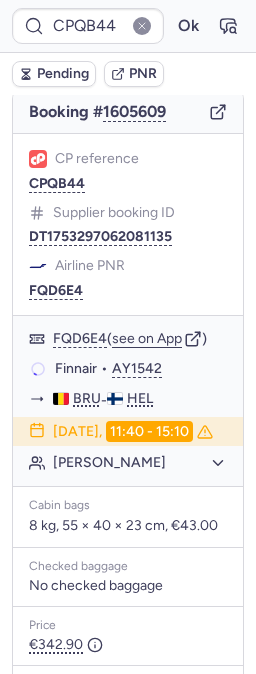 scroll, scrollTop: 239, scrollLeft: 0, axis: vertical 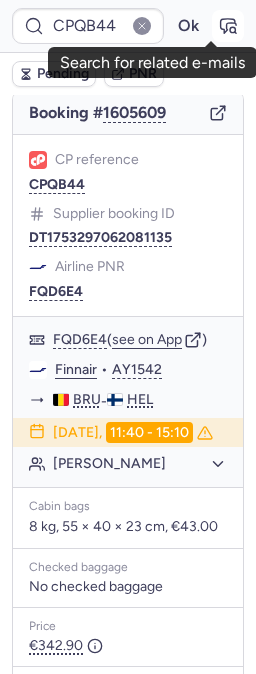 click at bounding box center (228, 26) 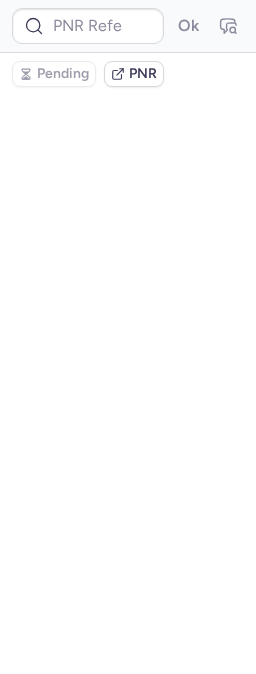 scroll, scrollTop: 0, scrollLeft: 0, axis: both 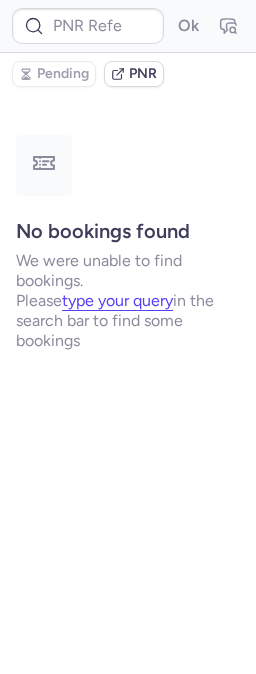 type on "CPQB44" 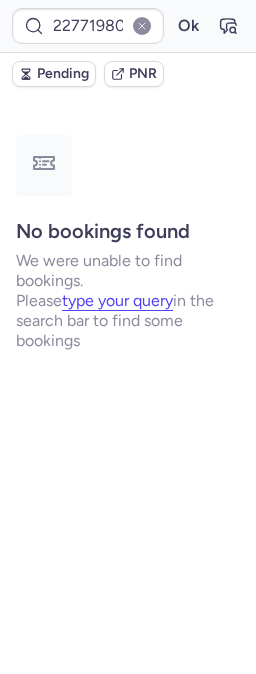 type on "CPHMVN" 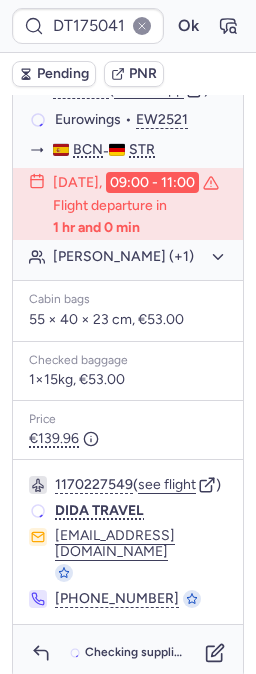 scroll, scrollTop: 552, scrollLeft: 0, axis: vertical 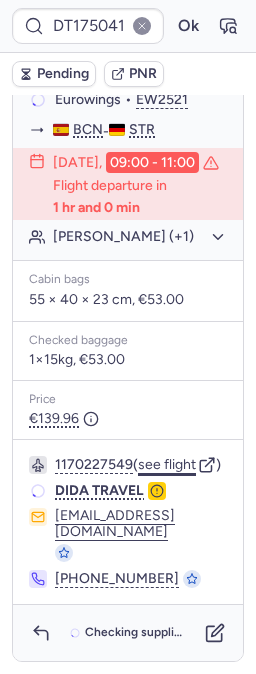 click on "see flight" 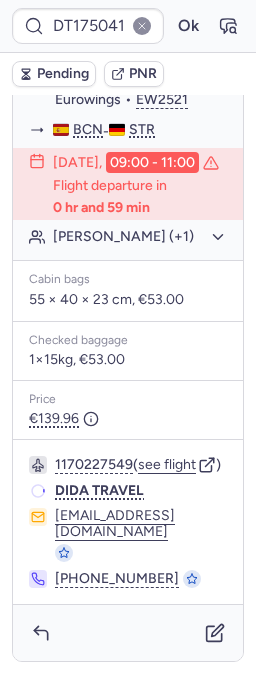 scroll, scrollTop: 538, scrollLeft: 0, axis: vertical 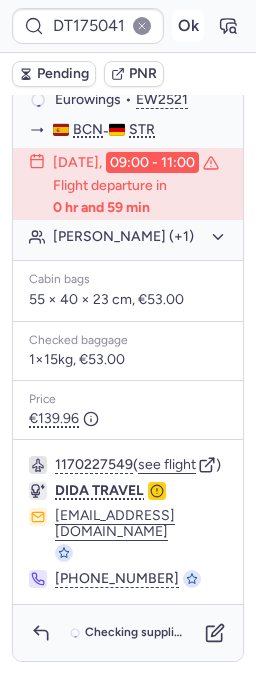 click on "Ok" at bounding box center (188, 26) 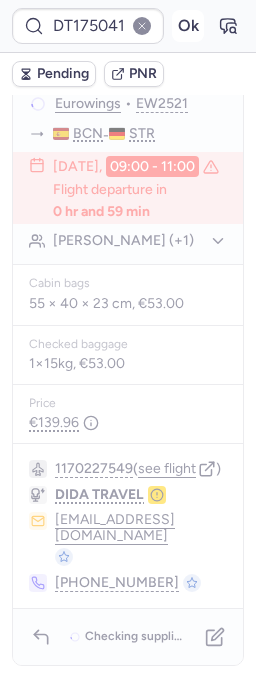 scroll, scrollTop: 538, scrollLeft: 0, axis: vertical 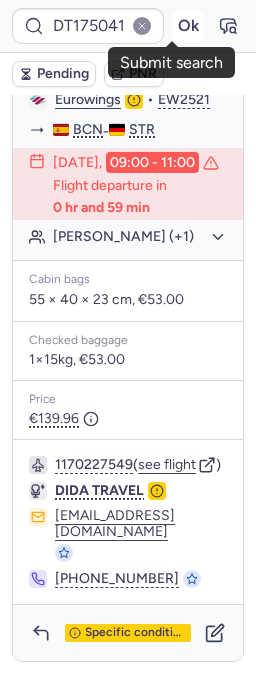 click on "Ok" at bounding box center [188, 26] 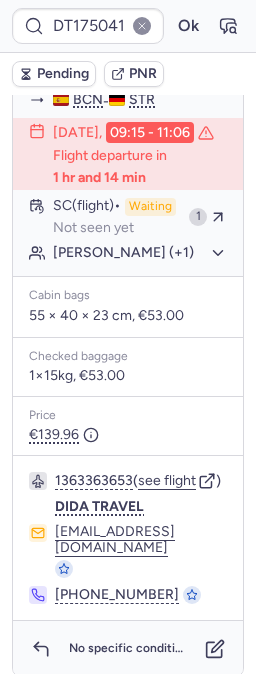 scroll, scrollTop: 538, scrollLeft: 0, axis: vertical 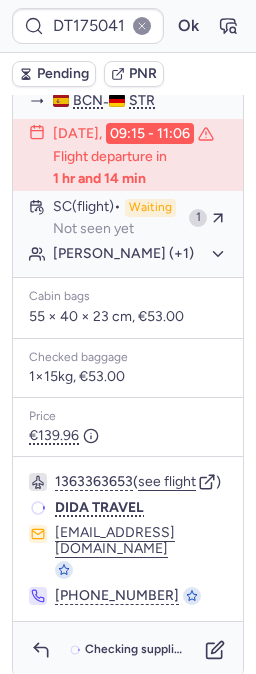 type on "22771980882" 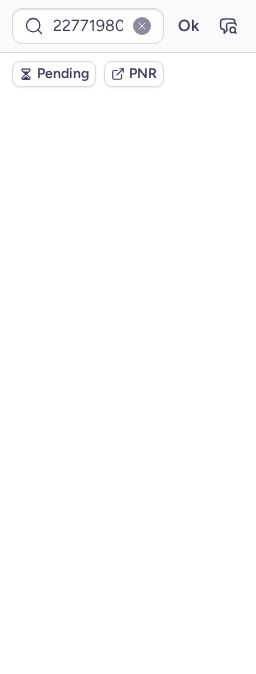 scroll, scrollTop: 0, scrollLeft: 0, axis: both 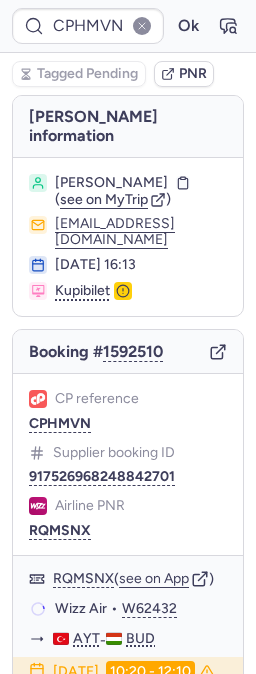 type on "22771980882" 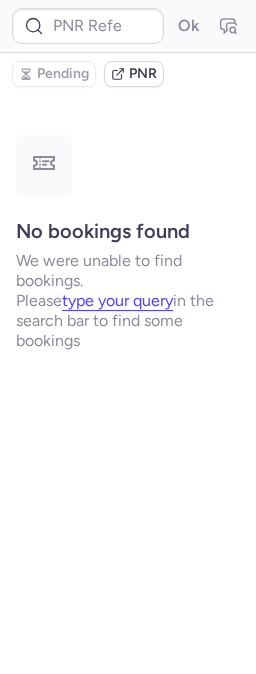 type on "CPHMVN" 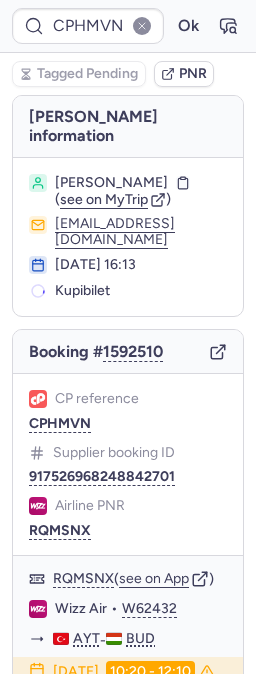 type 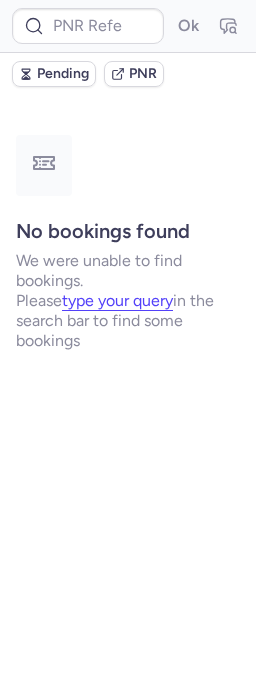 scroll, scrollTop: 0, scrollLeft: 0, axis: both 